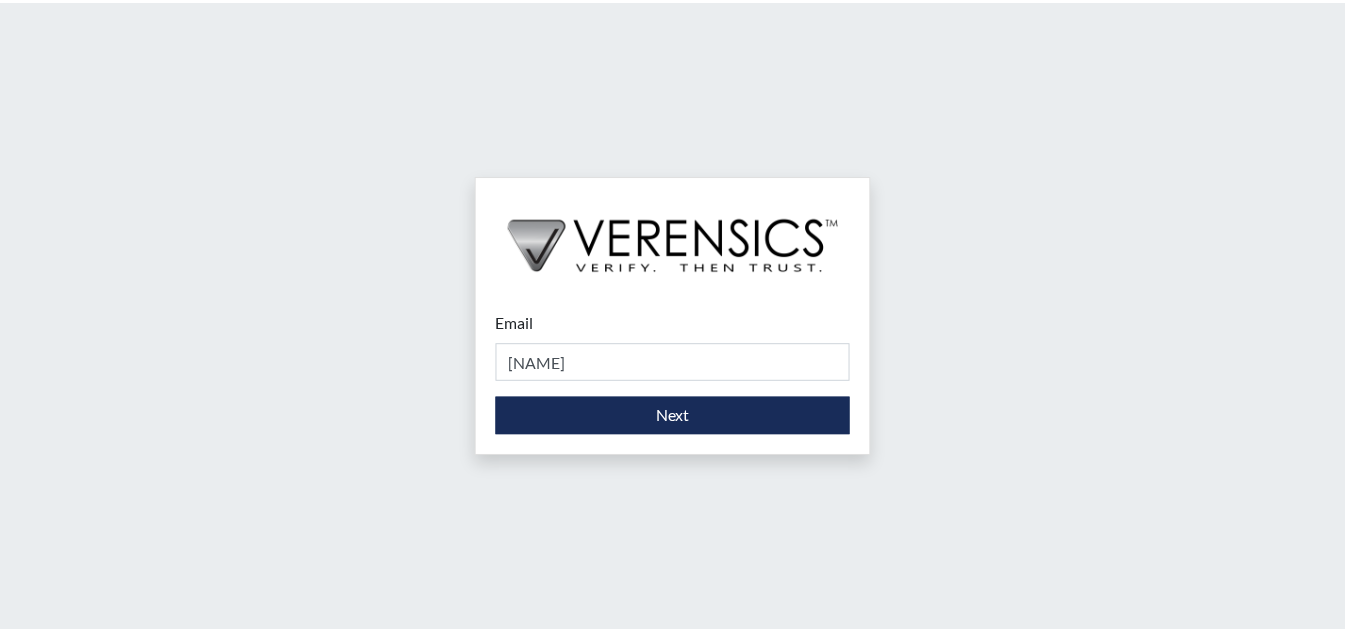 scroll, scrollTop: 0, scrollLeft: 0, axis: both 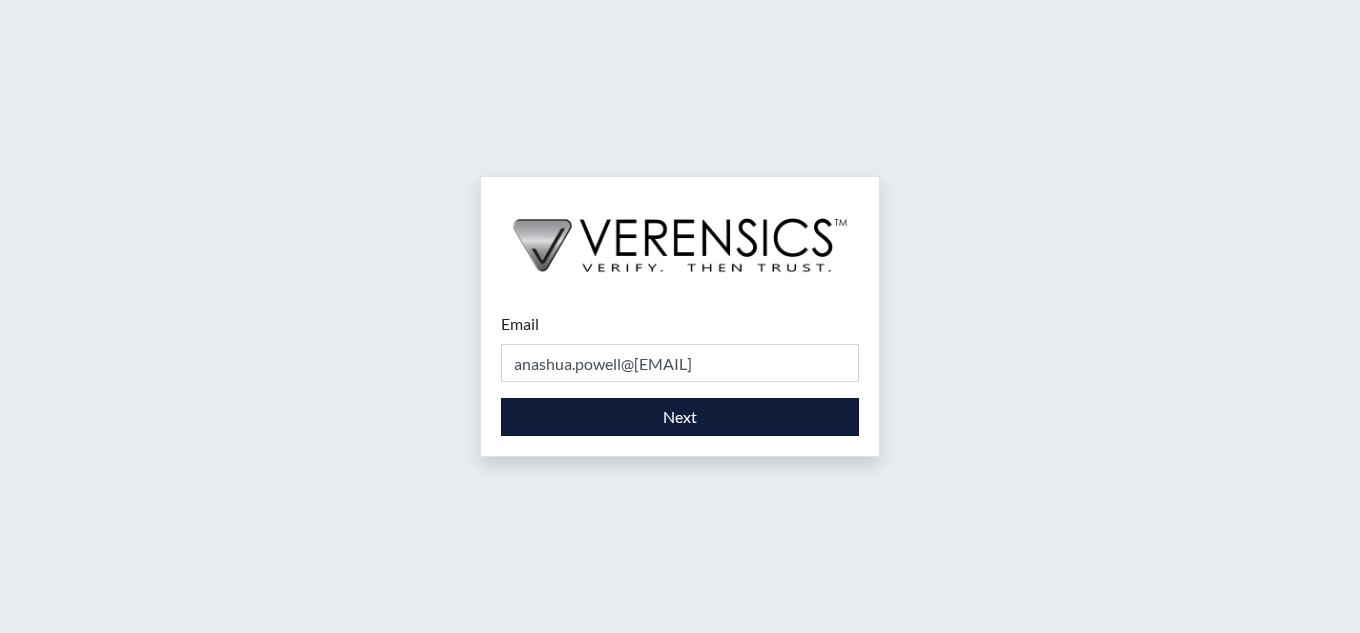 type on "[EMAIL]" 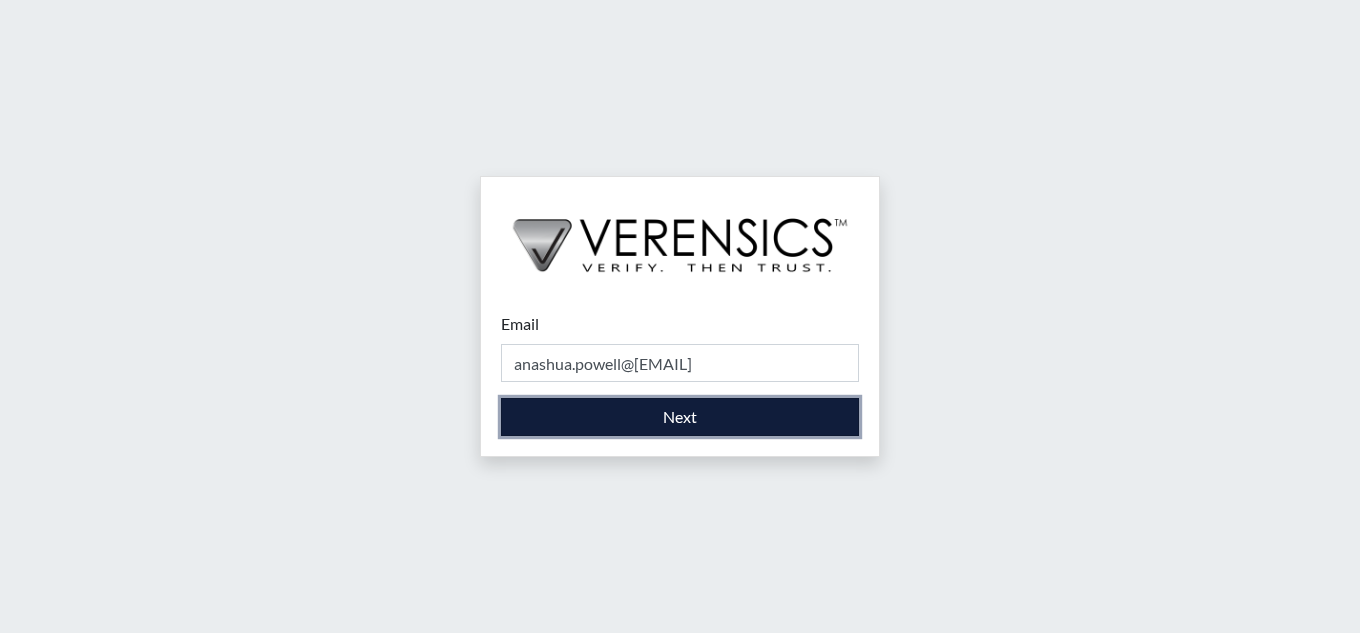 click on "Next" at bounding box center (680, 417) 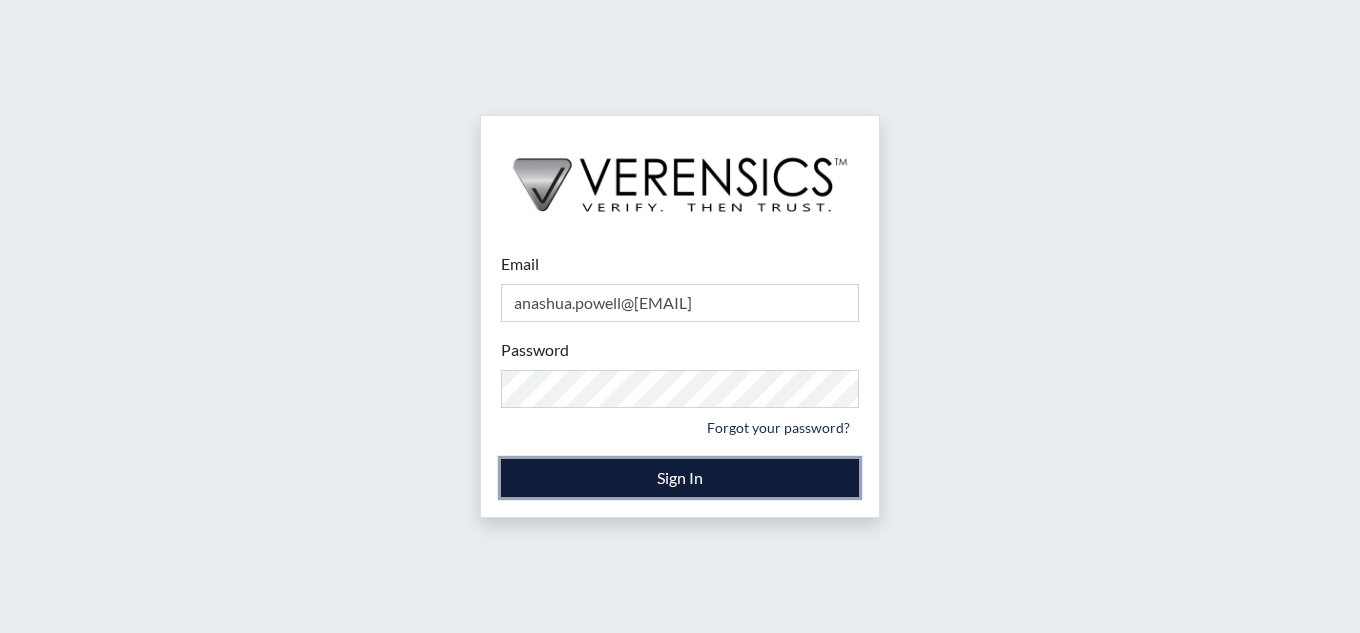 click on "Sign In" at bounding box center (680, 478) 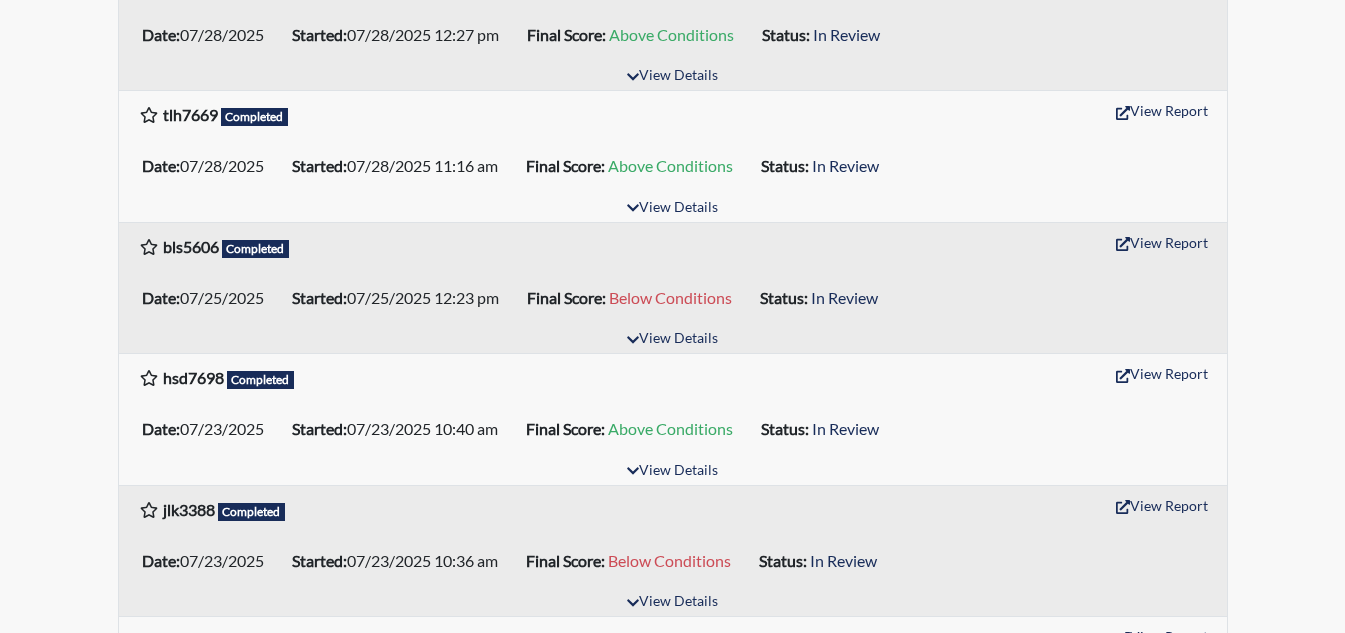 scroll, scrollTop: 699, scrollLeft: 0, axis: vertical 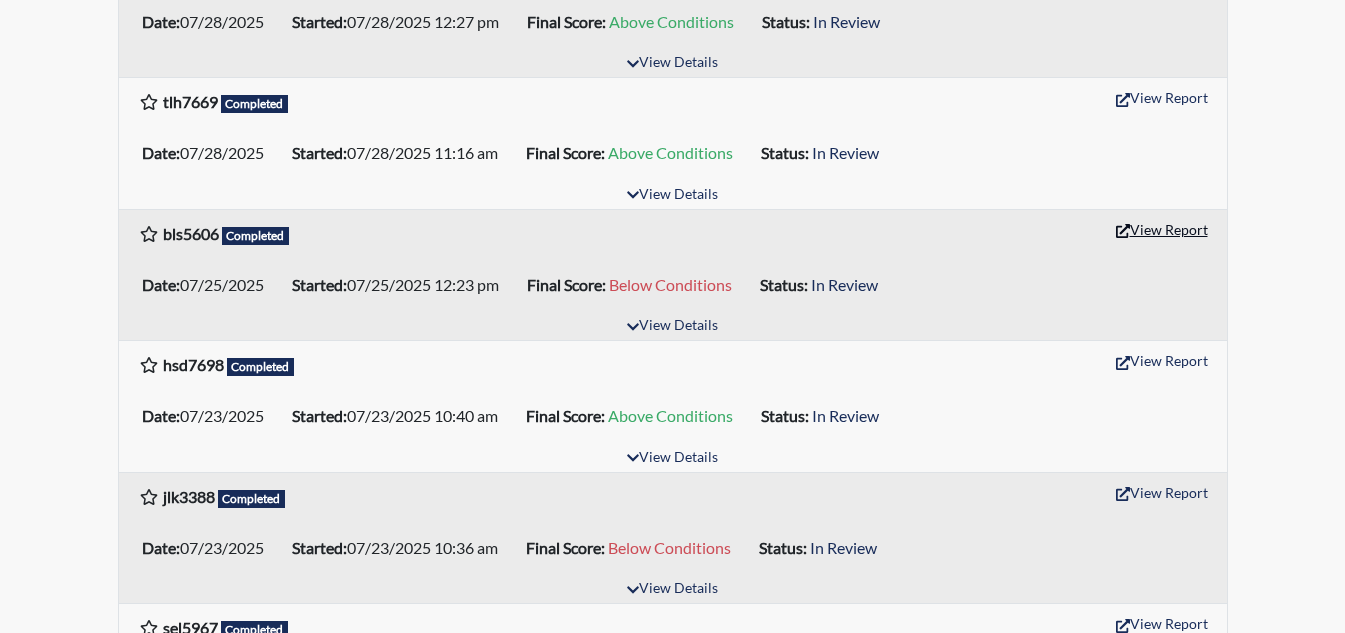 click on "View Report" at bounding box center (1162, 229) 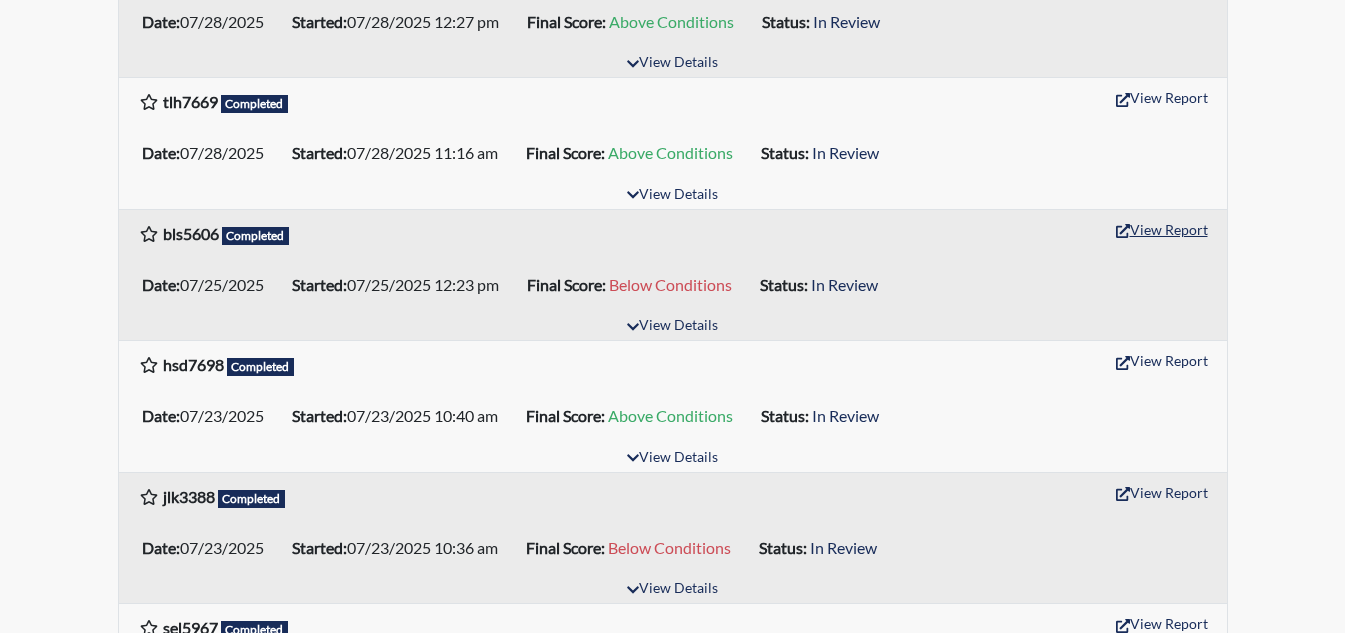 scroll, scrollTop: 0, scrollLeft: 0, axis: both 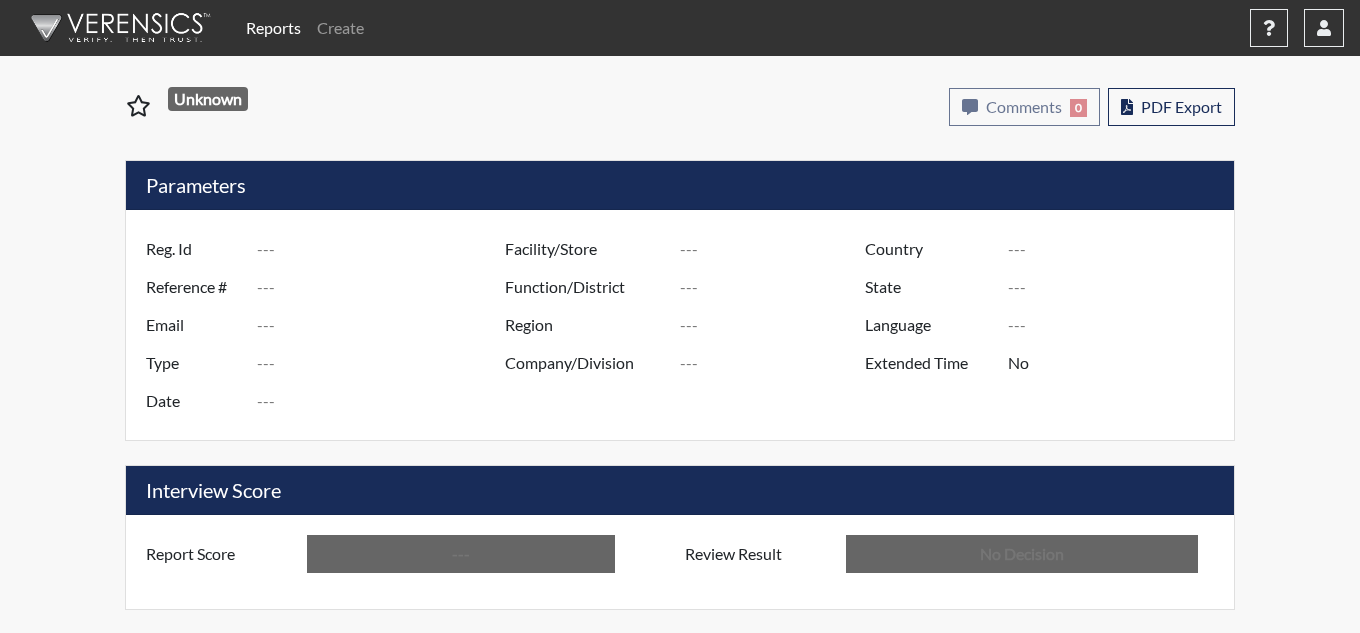 type on "bls5606" 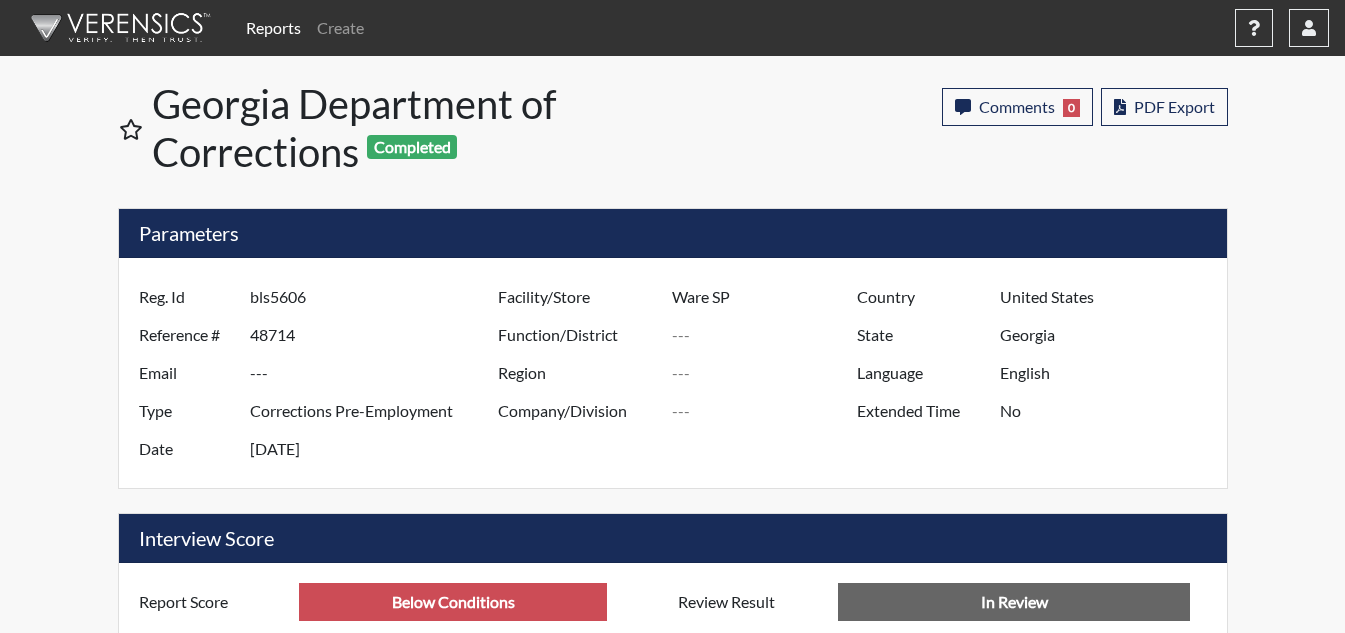 scroll, scrollTop: 999668, scrollLeft: 999169, axis: both 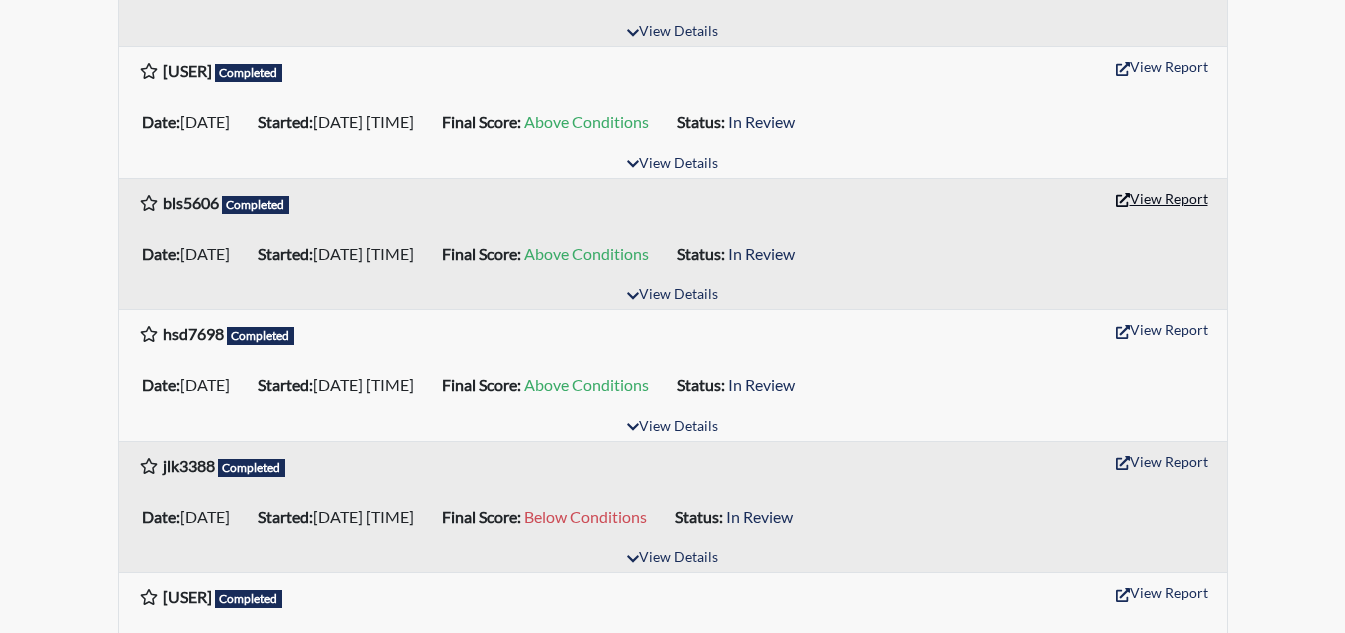 click on "View Report" at bounding box center (1162, 198) 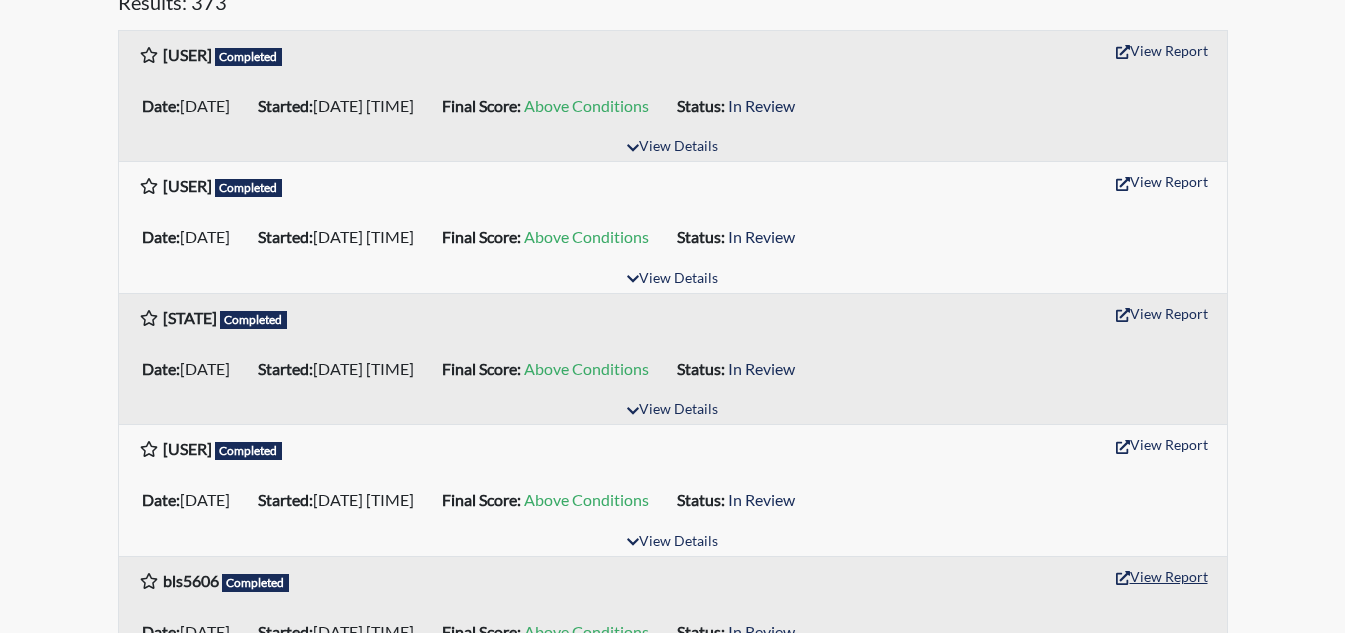 scroll, scrollTop: 0, scrollLeft: 0, axis: both 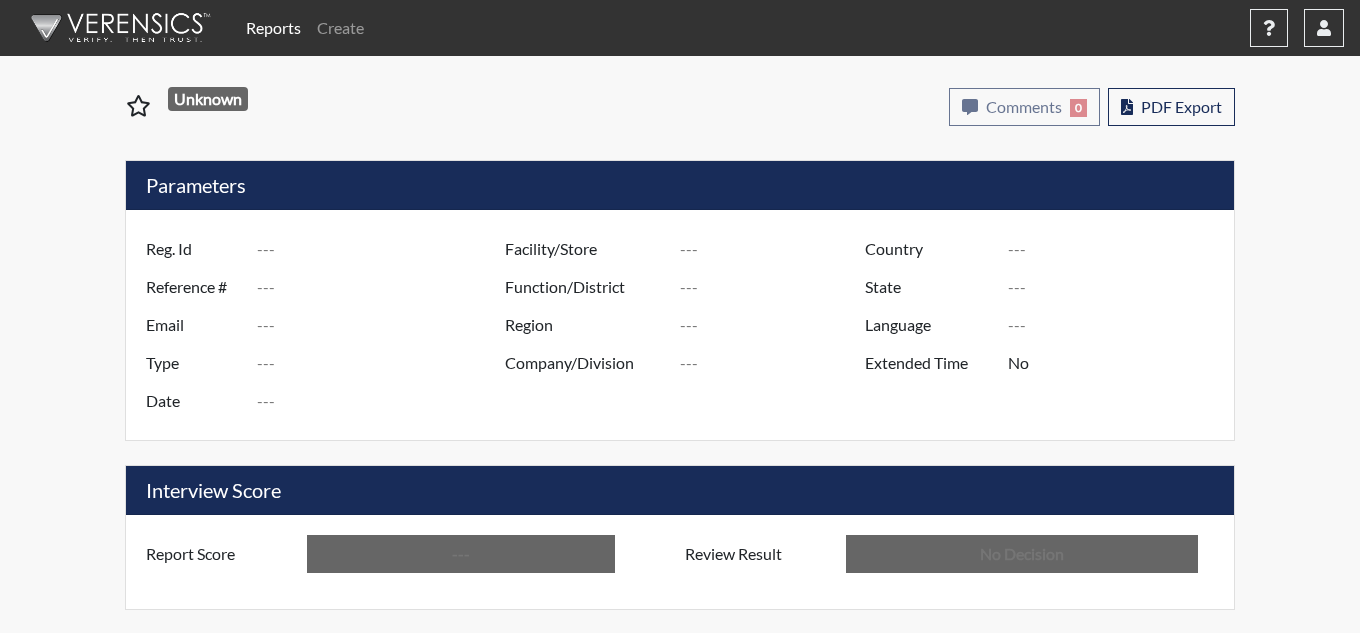 type on "bls5606" 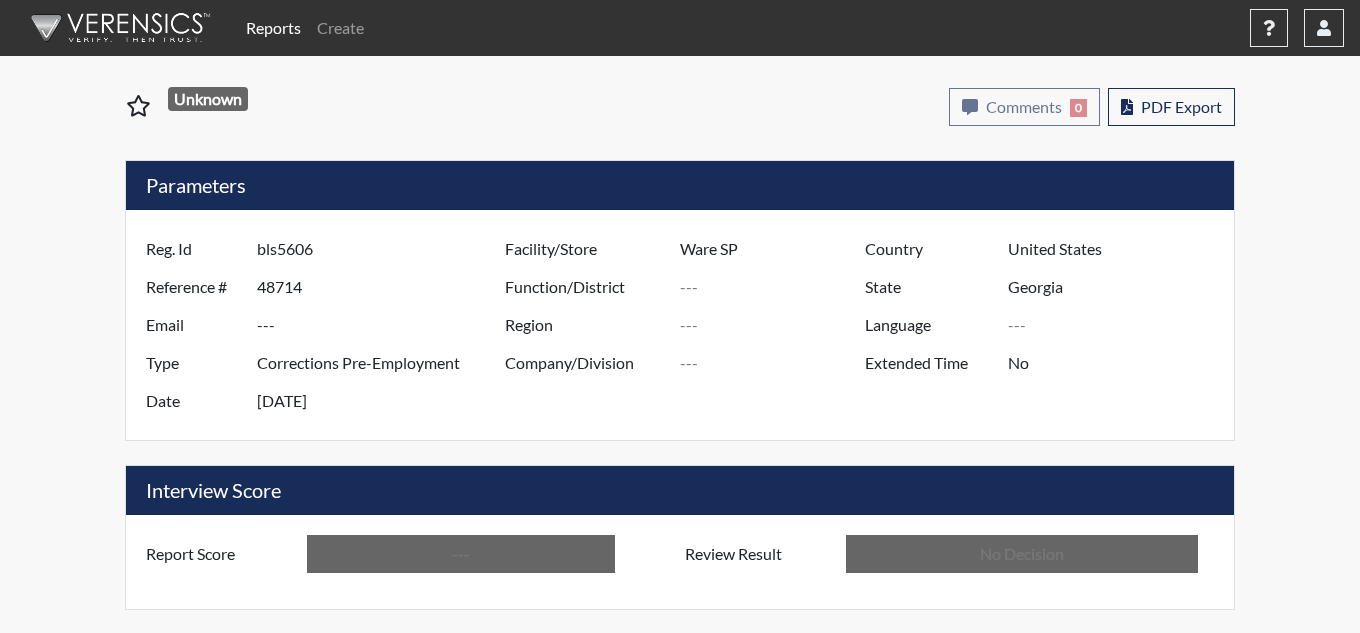 type on "English" 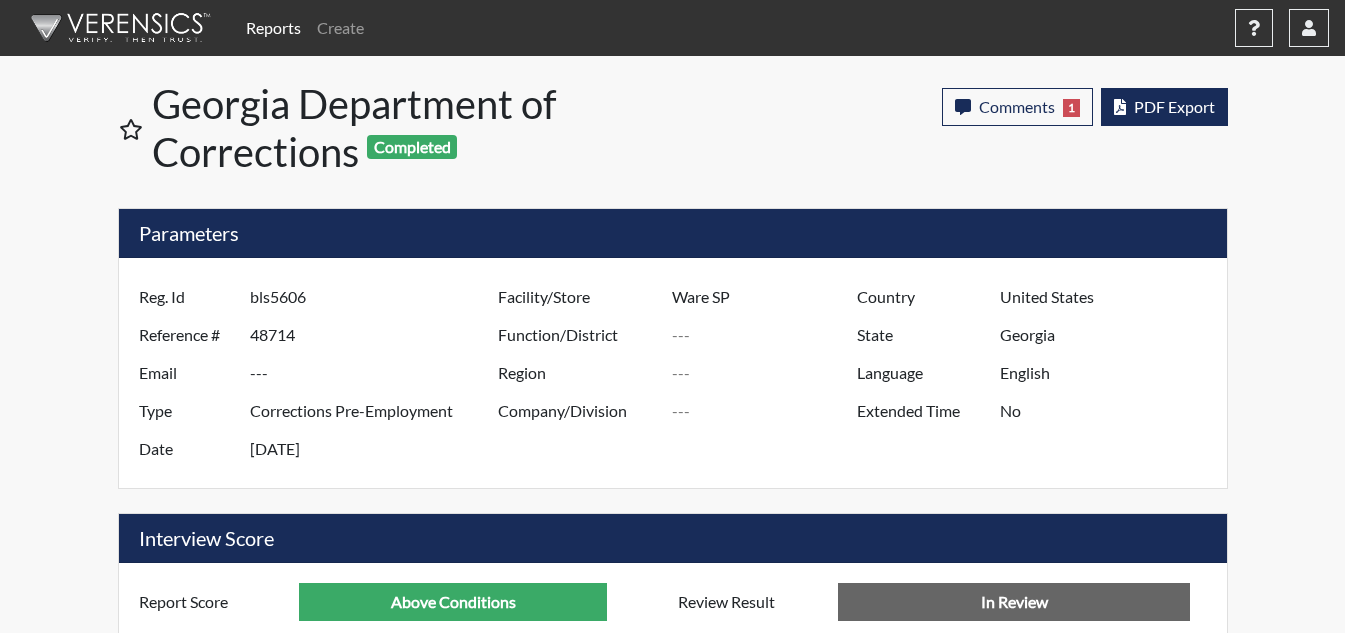 scroll, scrollTop: 999668, scrollLeft: 999169, axis: both 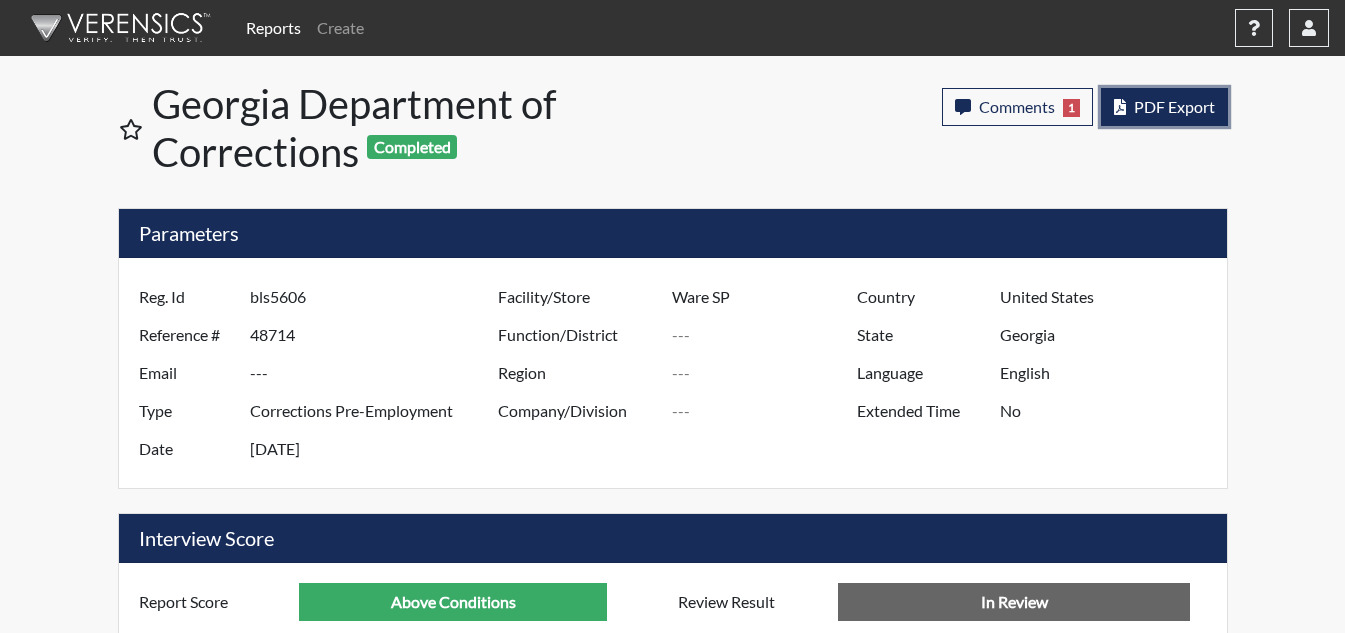 click on "PDF Export" at bounding box center (1174, 106) 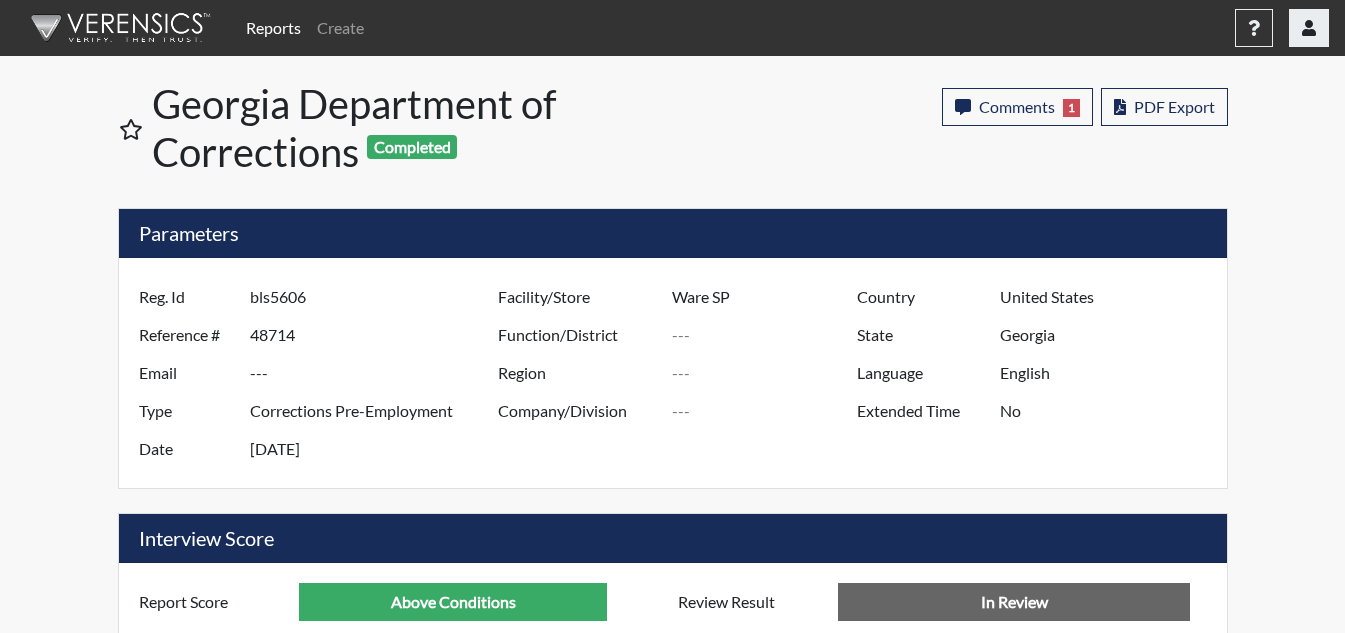 click at bounding box center (1309, 28) 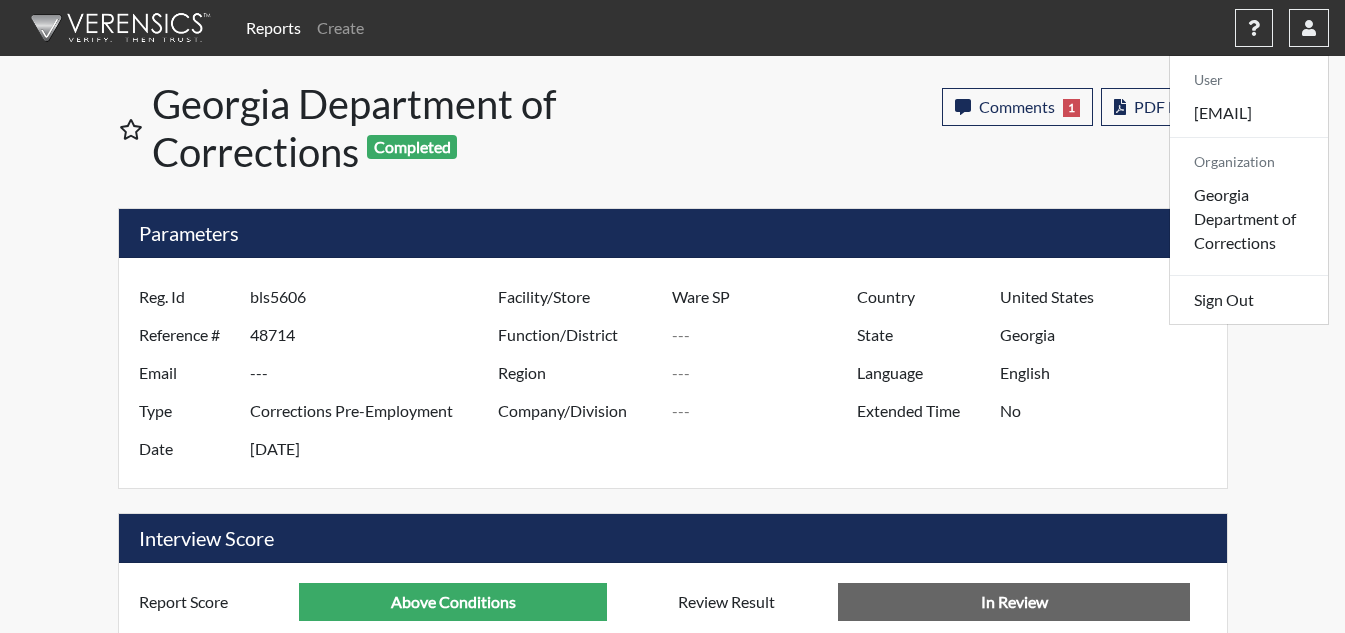 click on "Comments 1 report Comments × Add Comment: Save Comment SL 8/4/25 Sabrina Wells	Layfield on August 4th 2025, 8:24:20 am Close PDF Export" at bounding box center [966, 132] 